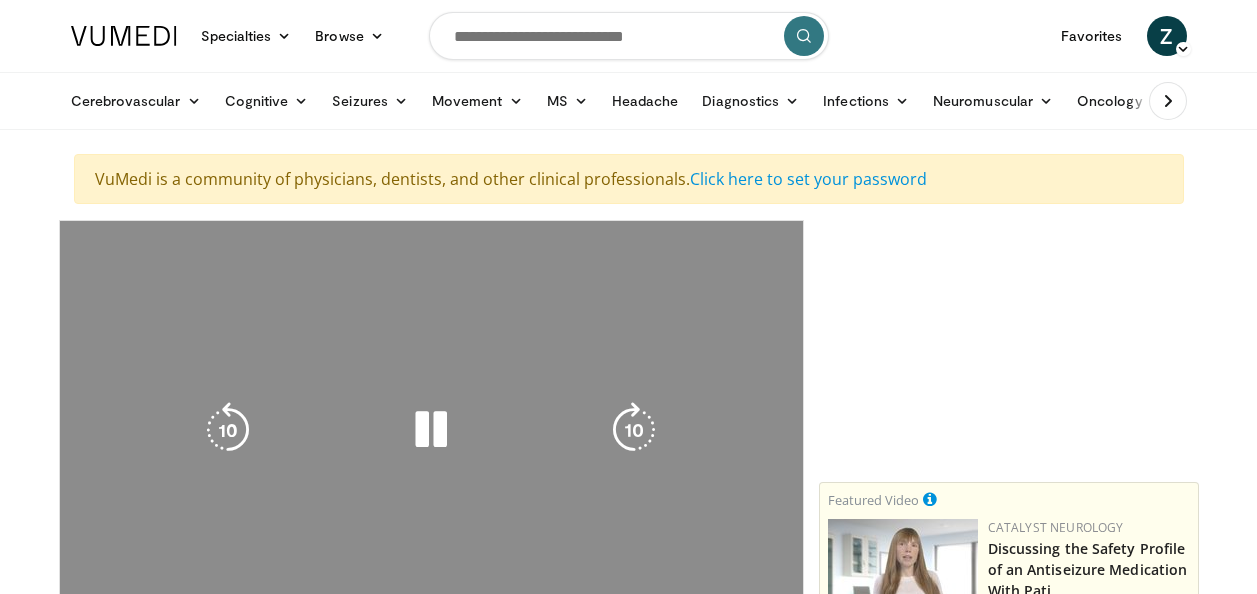 scroll, scrollTop: 0, scrollLeft: 0, axis: both 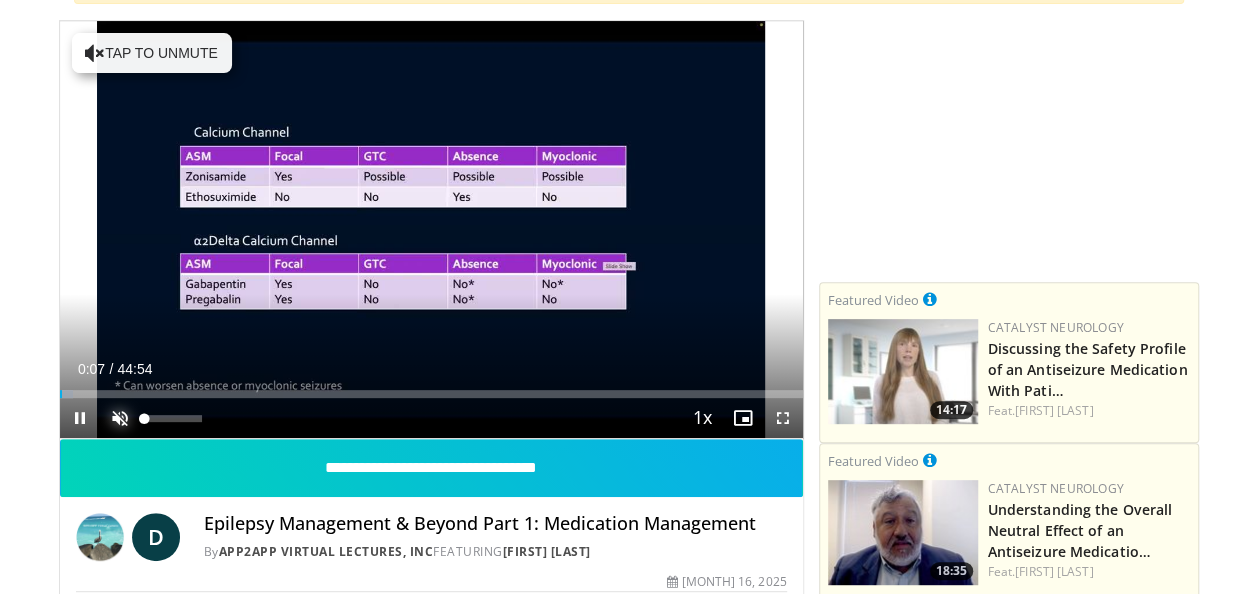 click at bounding box center [120, 418] 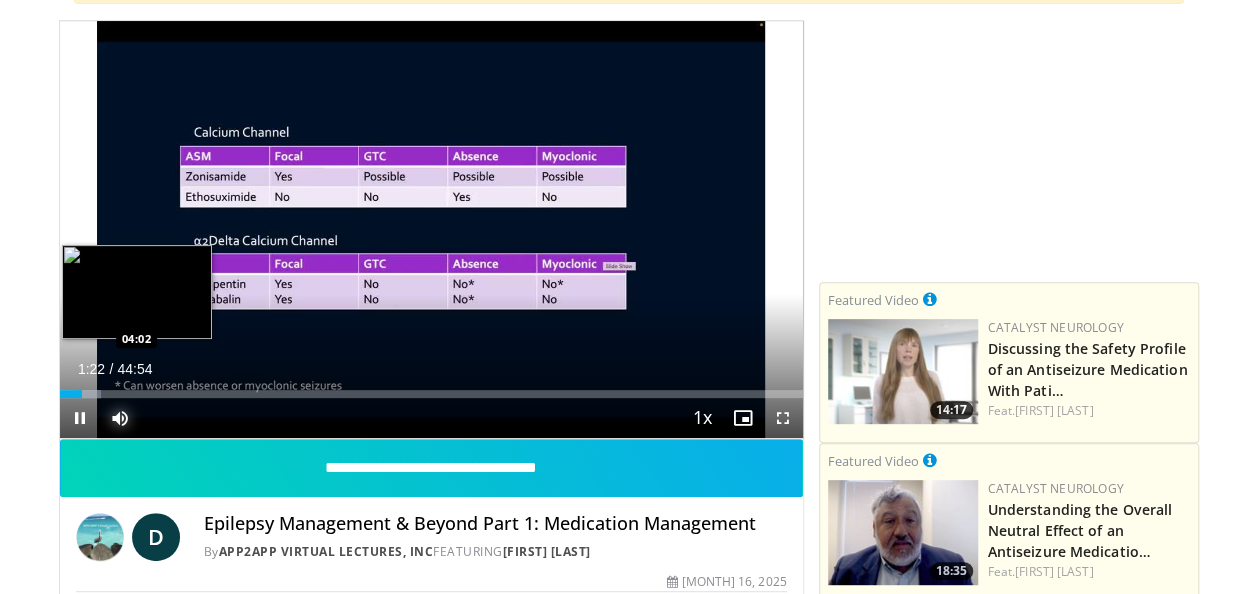 click on "Loaded :  5.56% 01:22 04:02" at bounding box center [431, 394] 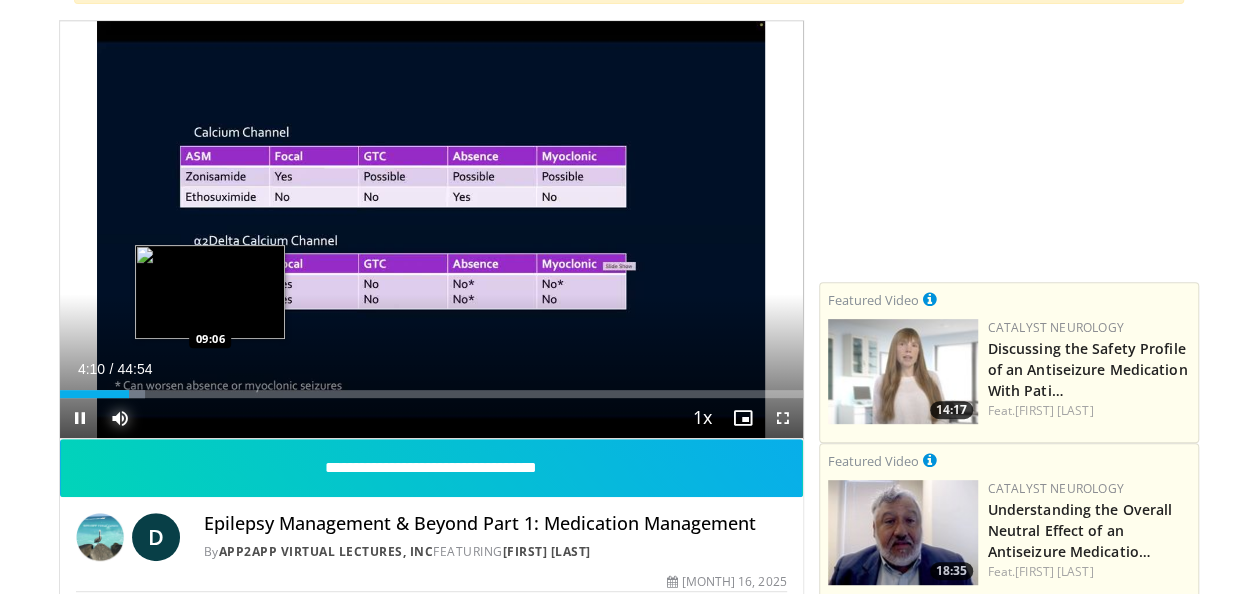 click at bounding box center (212, 394) 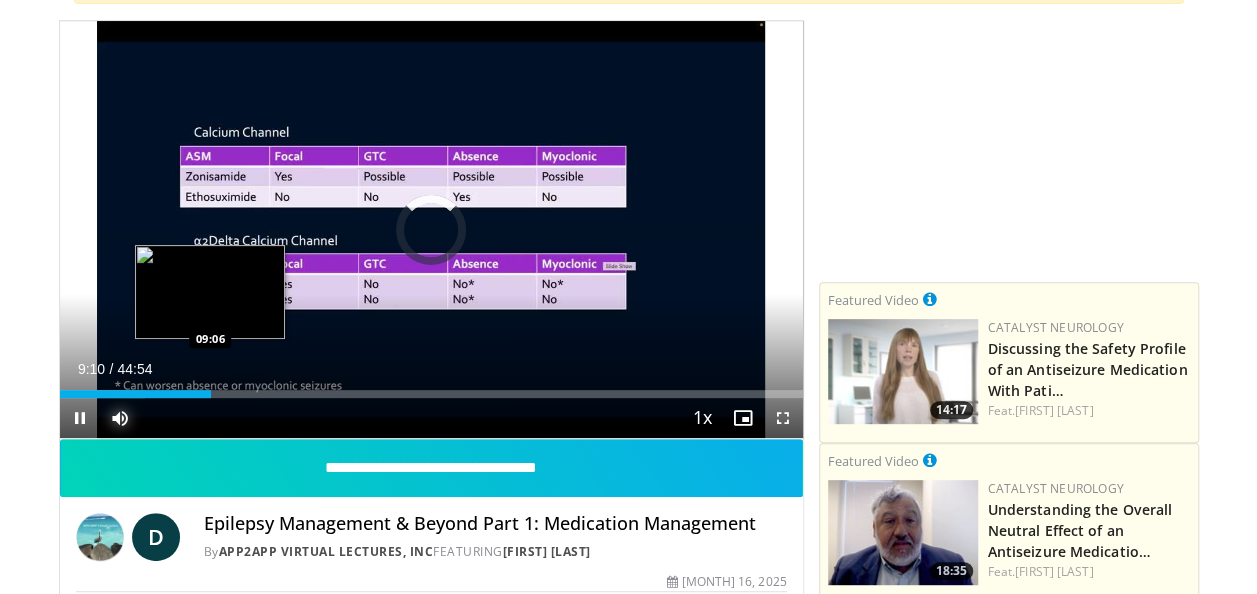 click at bounding box center [212, 394] 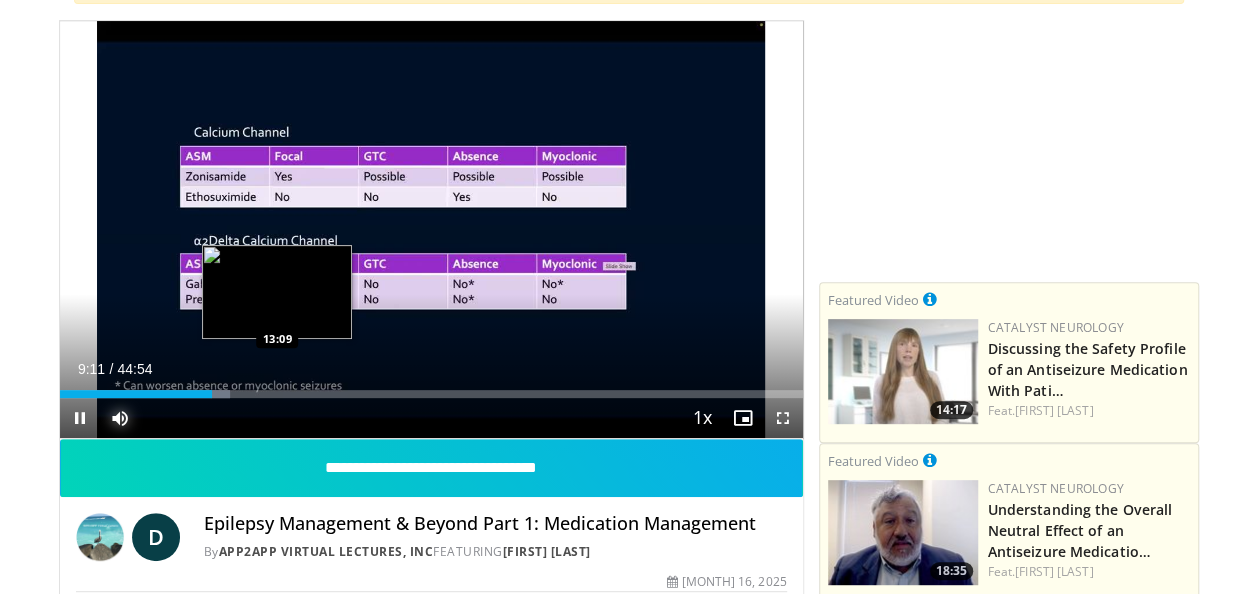 click on "Loaded :  22.97% 09:11 13:09" at bounding box center (431, 394) 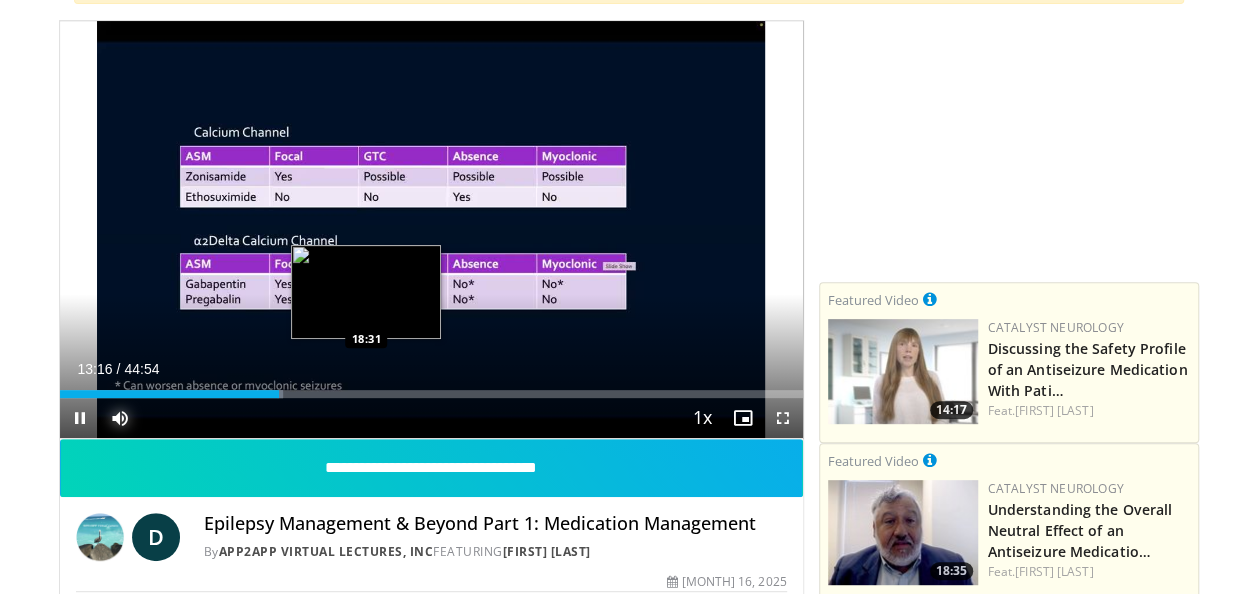 click on "Loaded :  30.02% 13:16 18:31" at bounding box center [431, 388] 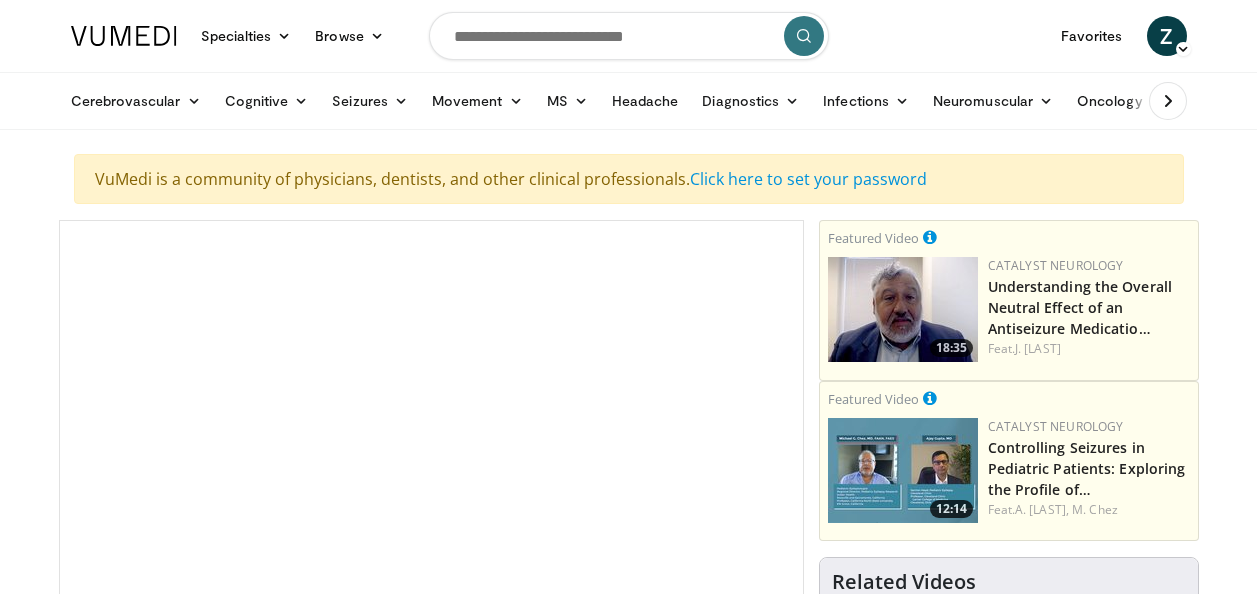 scroll, scrollTop: 0, scrollLeft: 0, axis: both 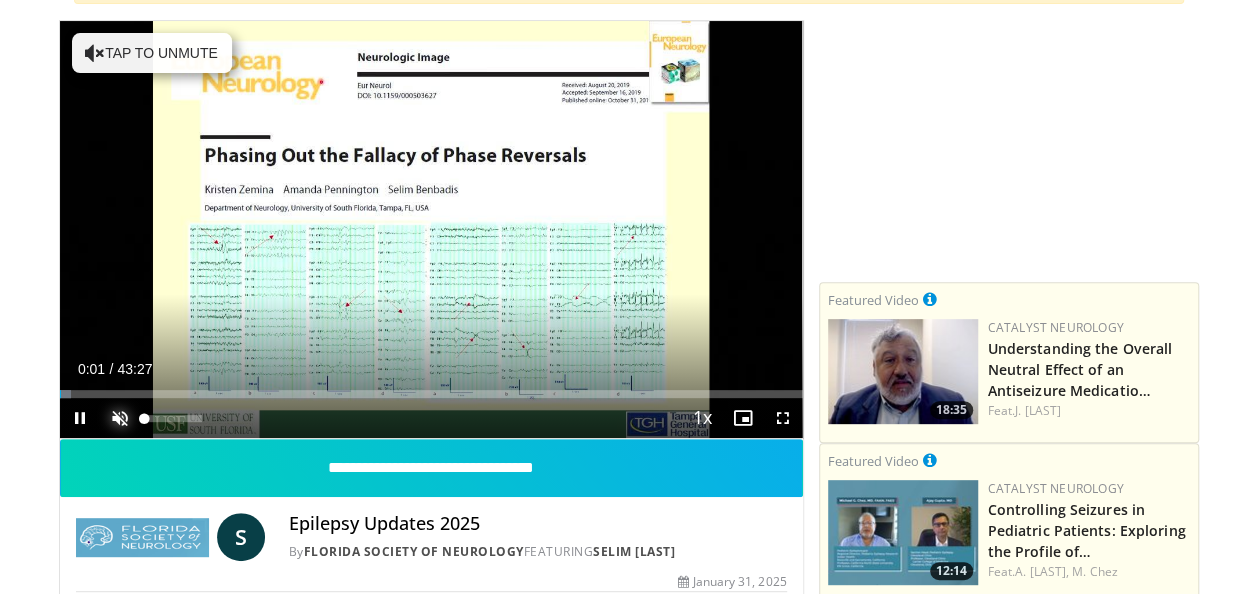 click at bounding box center (120, 418) 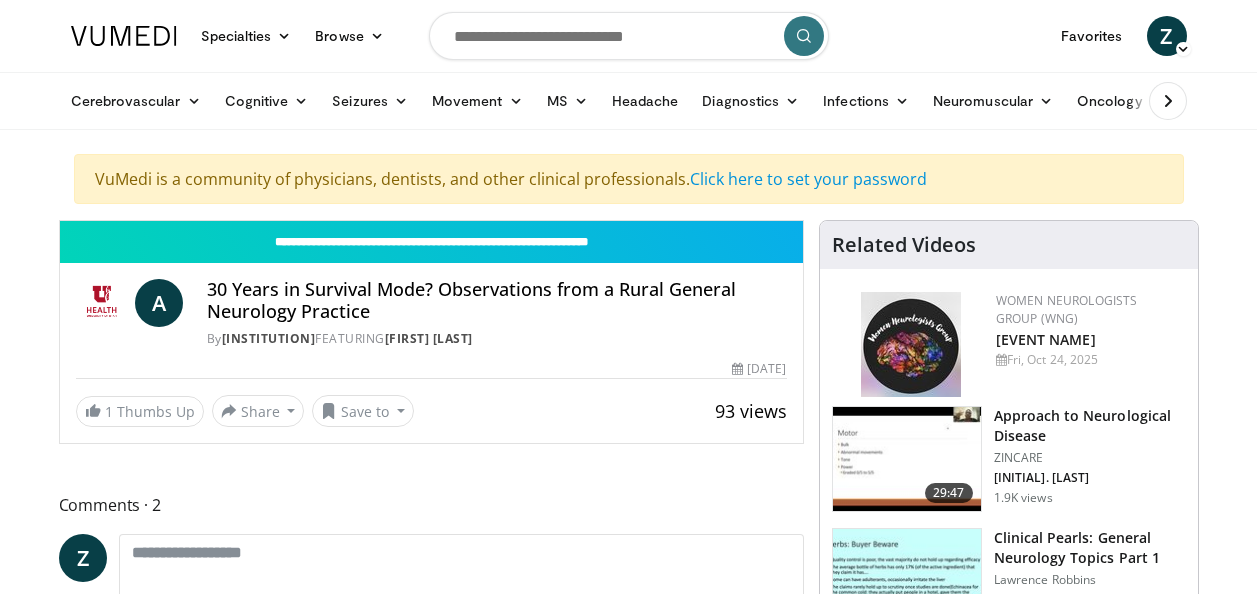 scroll, scrollTop: 0, scrollLeft: 0, axis: both 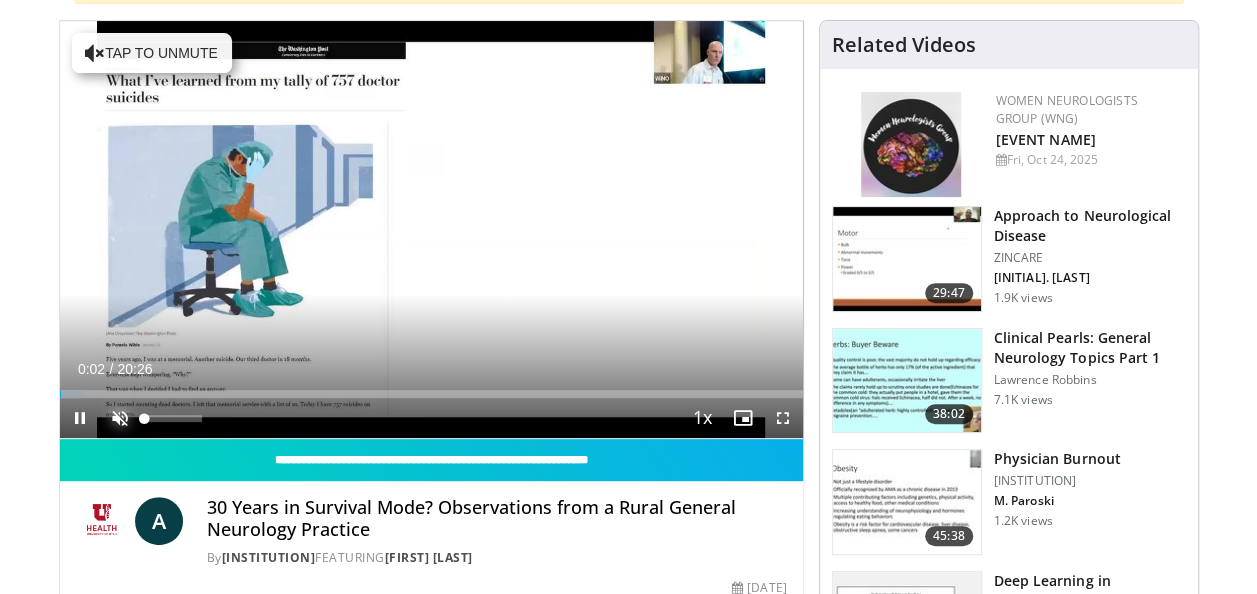 click at bounding box center [120, 418] 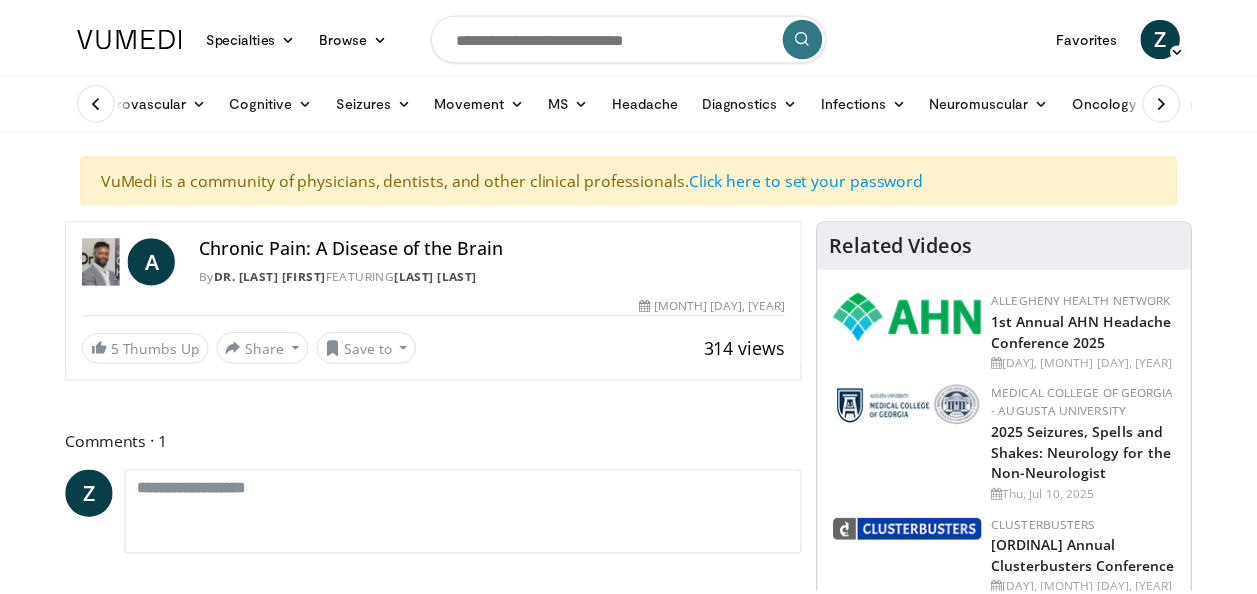 scroll, scrollTop: 0, scrollLeft: 0, axis: both 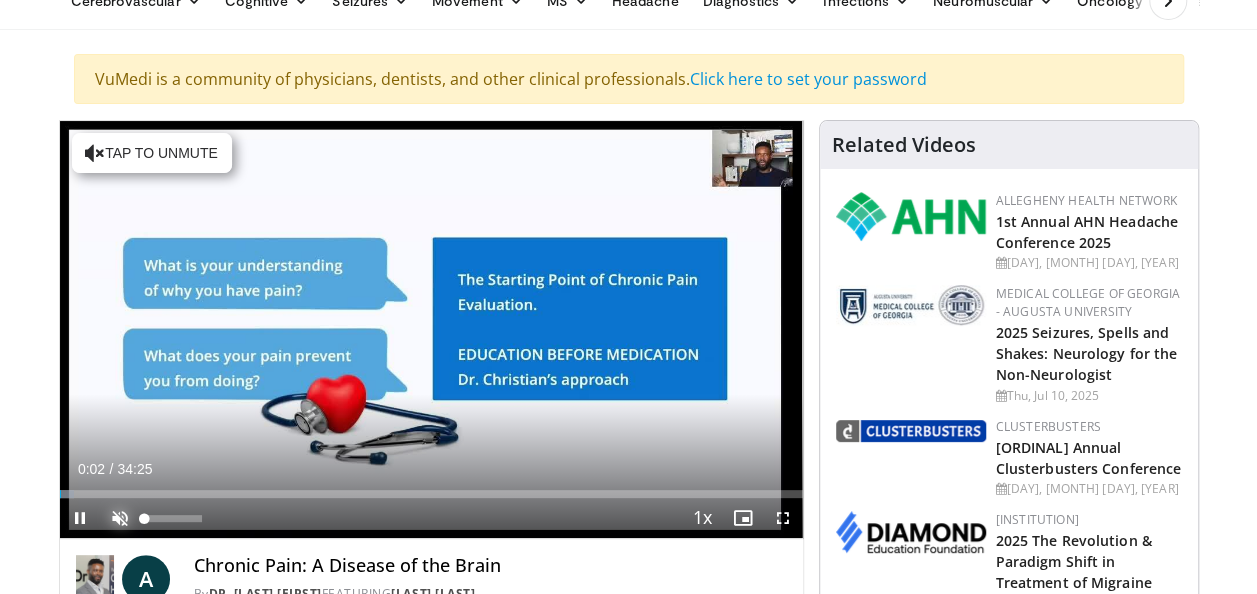 click at bounding box center [120, 518] 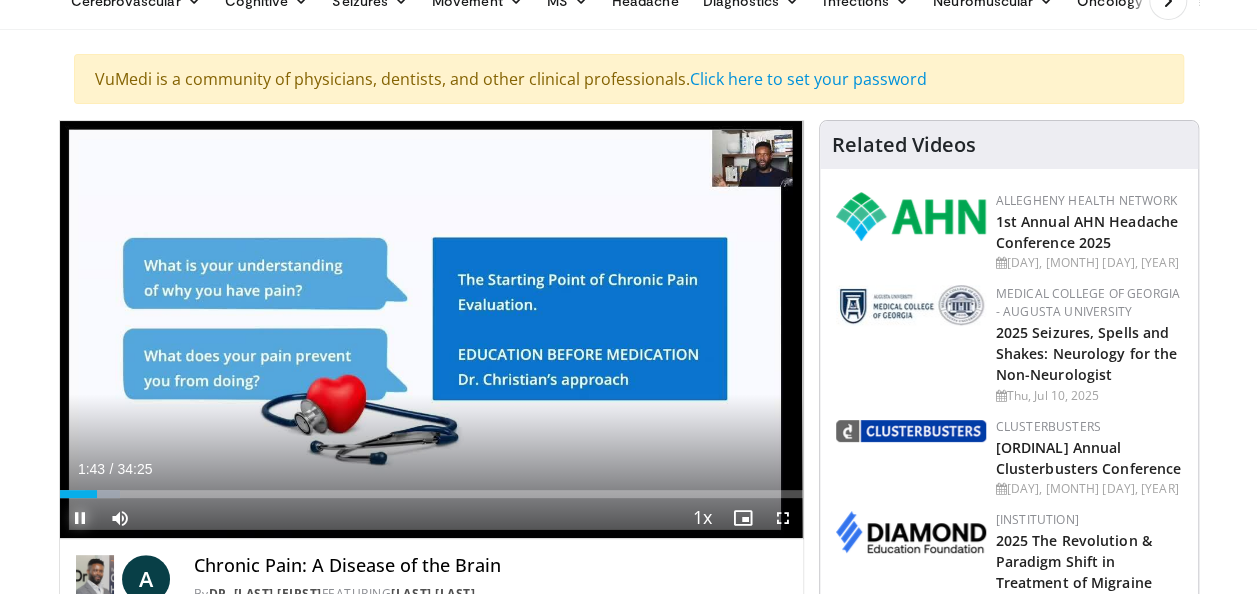 click at bounding box center (80, 518) 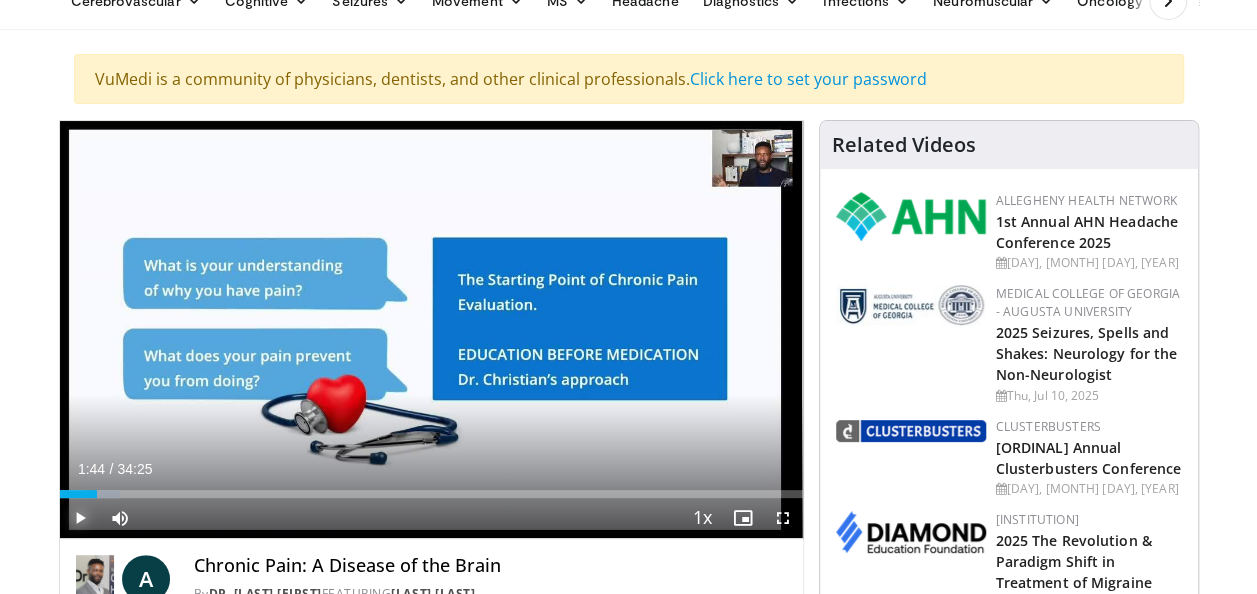 click at bounding box center [80, 518] 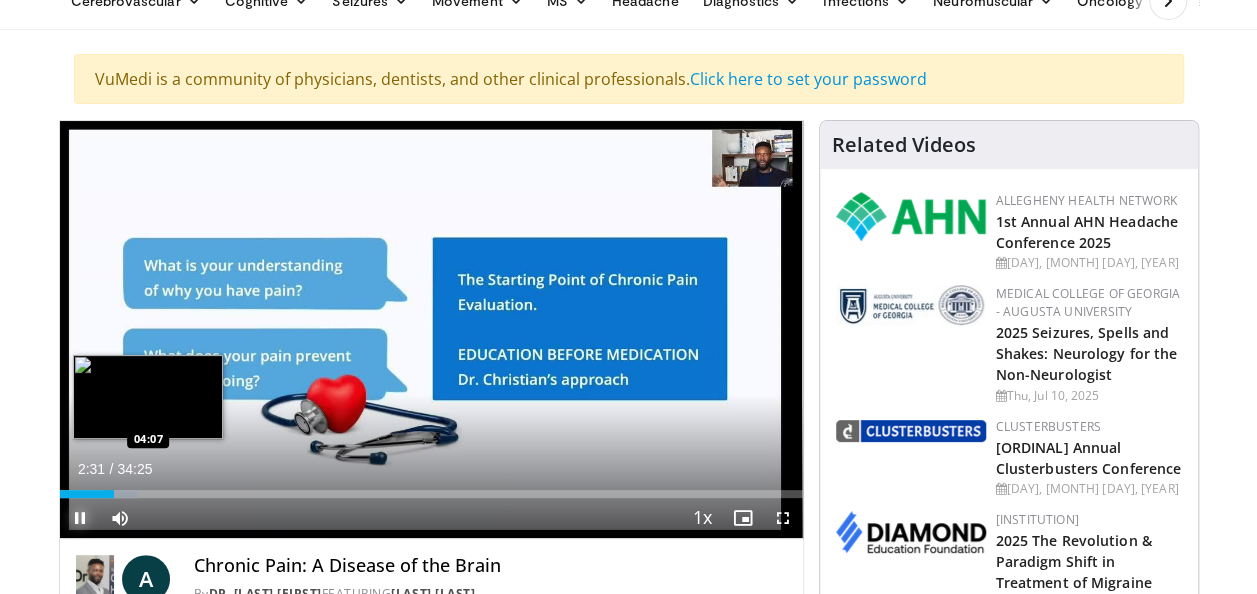 click on "Loaded :  10.57% 02:31 04:07" at bounding box center [431, 494] 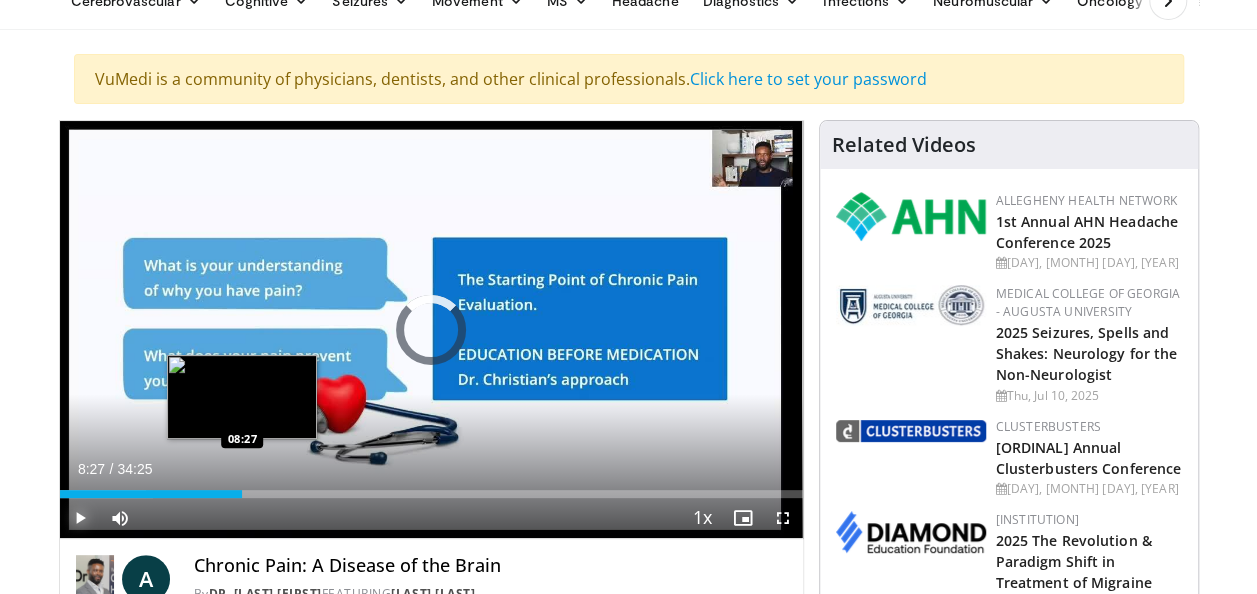 click on "Loaded :  12.59% 08:27 08:27" at bounding box center (431, 494) 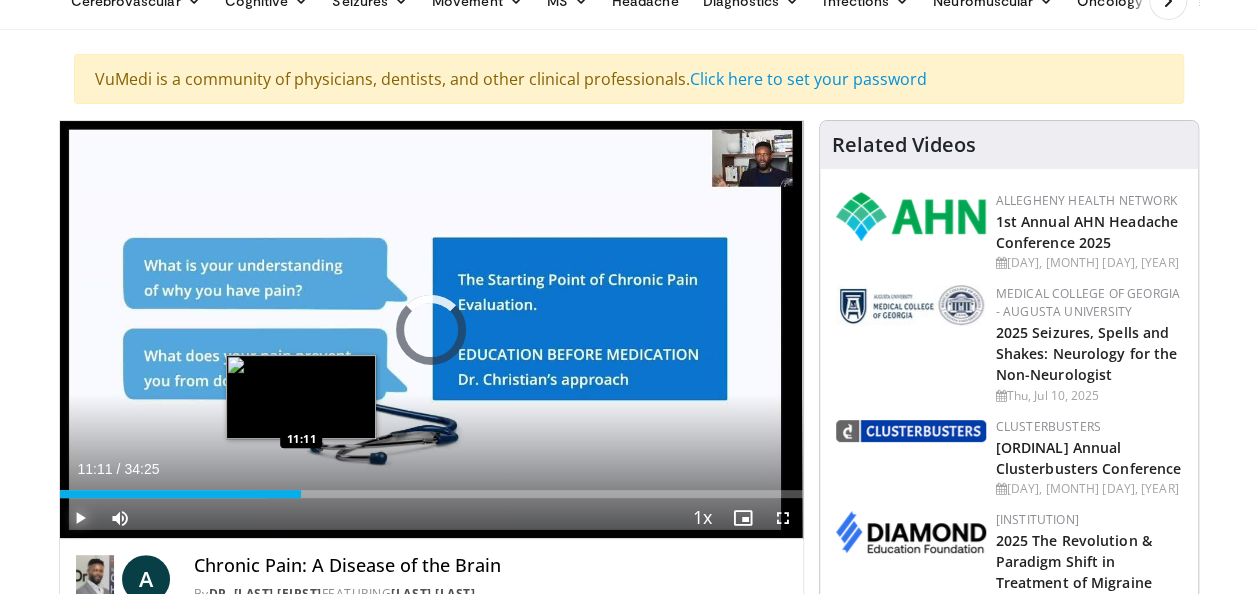 click on "Loaded :  27.86% 11:11 11:11" at bounding box center (431, 488) 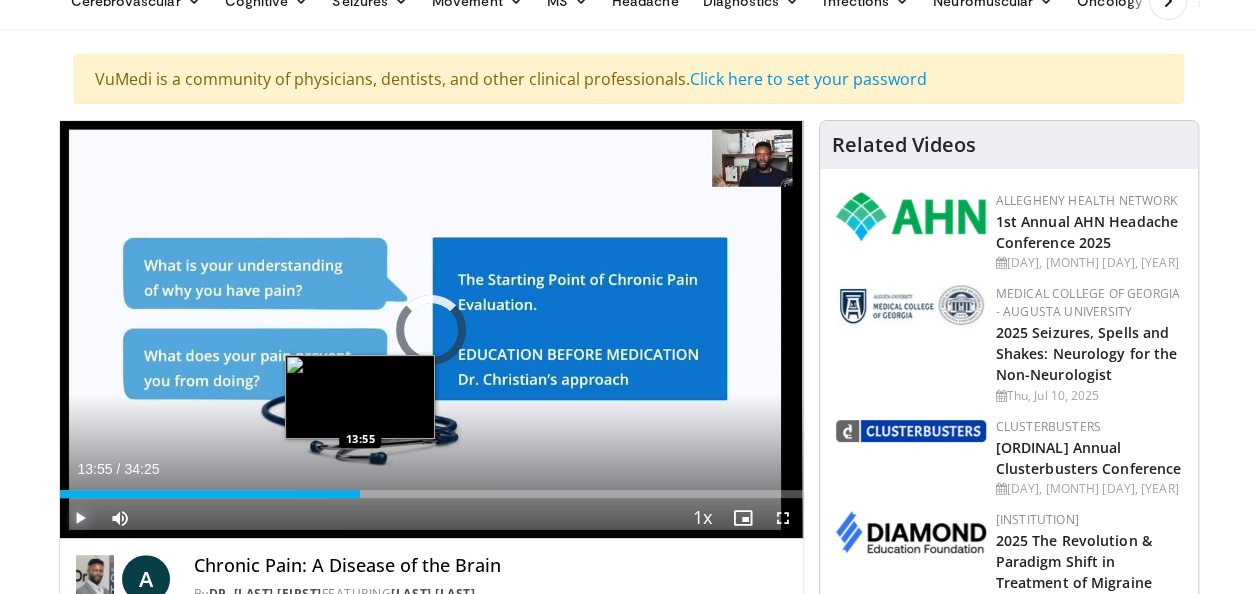 click on "Loaded :  35.54% 13:55 13:55" at bounding box center (431, 488) 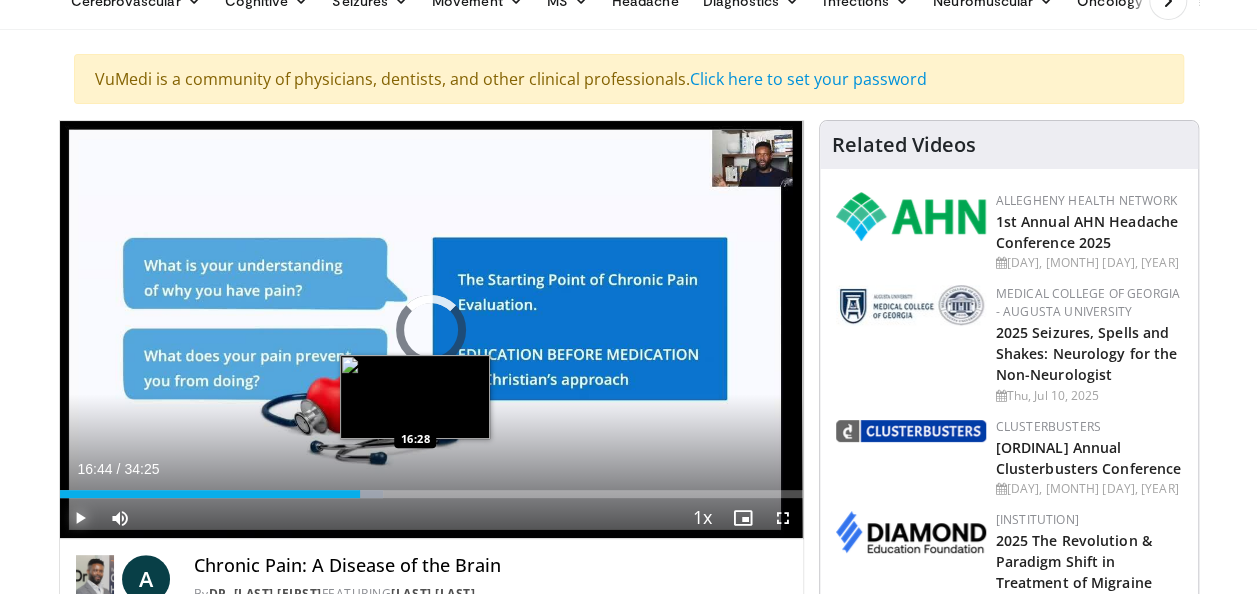 click on "Loaded :  43.58% 16:44 16:28" at bounding box center (431, 488) 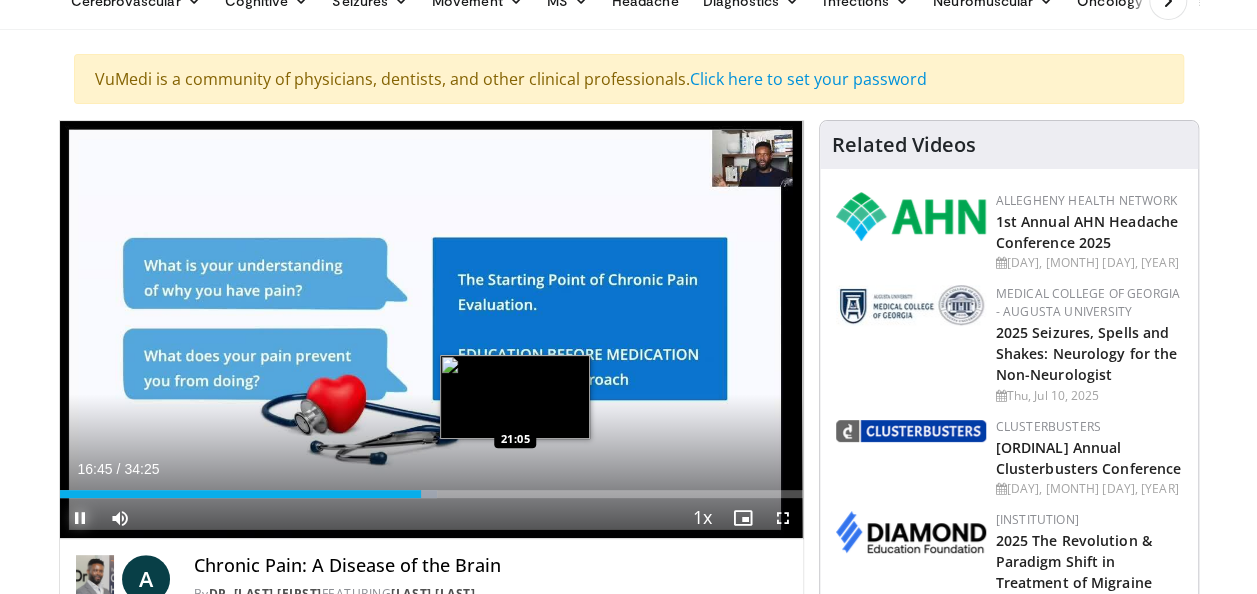 click on "Loaded :  50.84% 16:45 21:05" at bounding box center [431, 488] 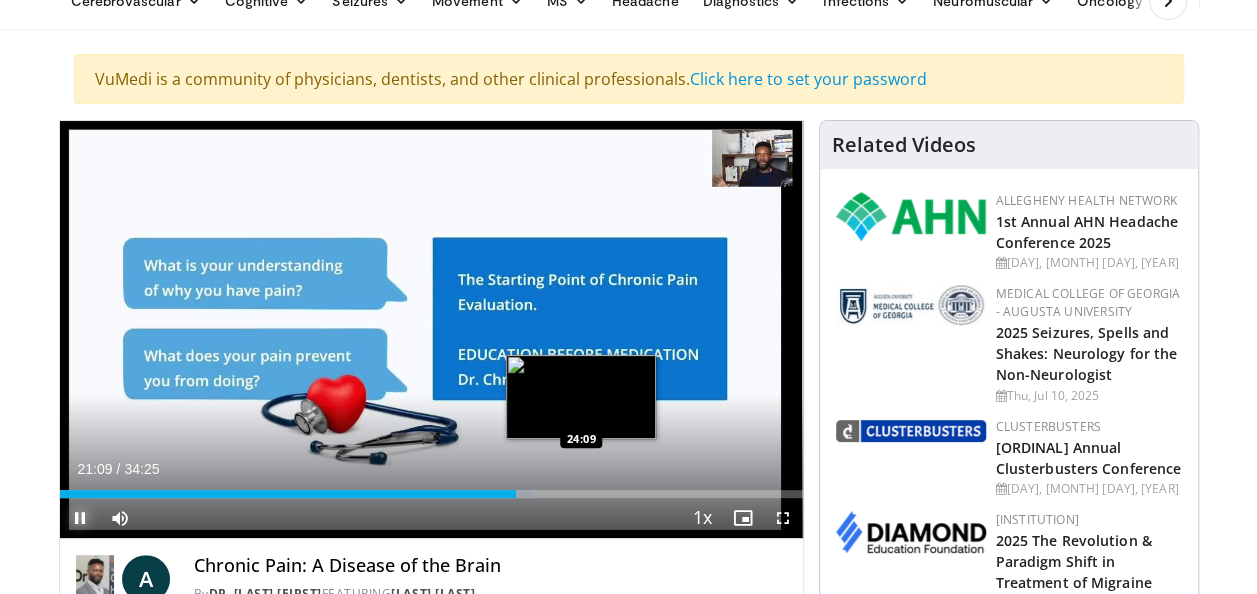click on "Loaded :  63.88% 21:09 24:09" at bounding box center (431, 488) 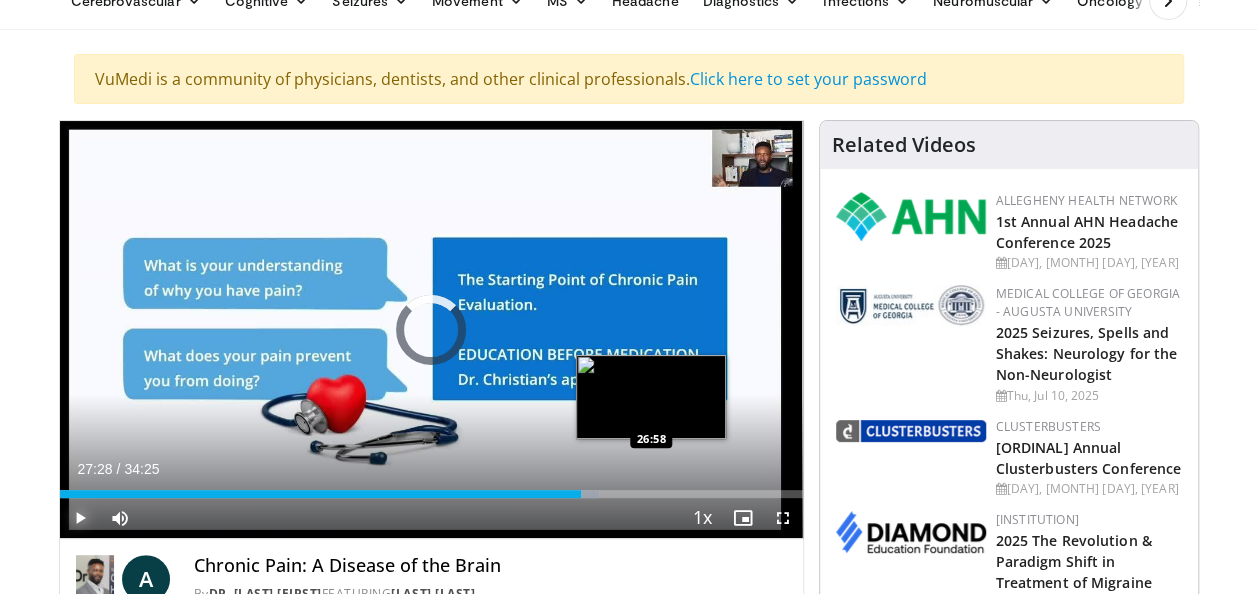 click on "Loaded :  72.63% 27:28 26:58" at bounding box center [431, 494] 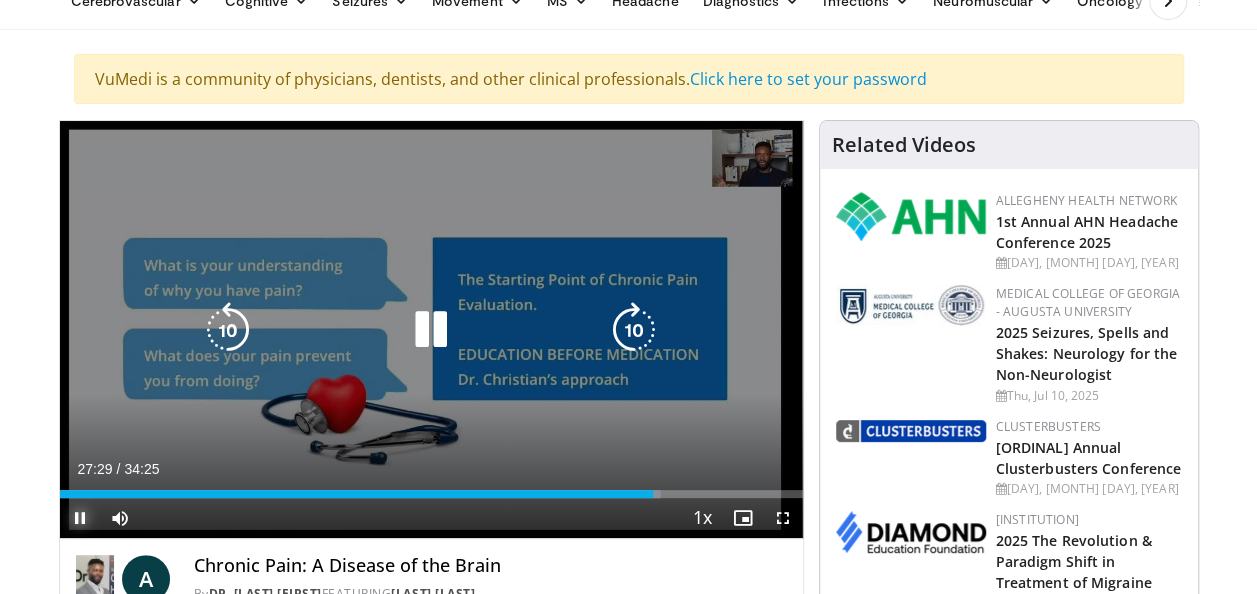 click on "Loaded :  80.86% 27:29 31:10" at bounding box center [431, 488] 